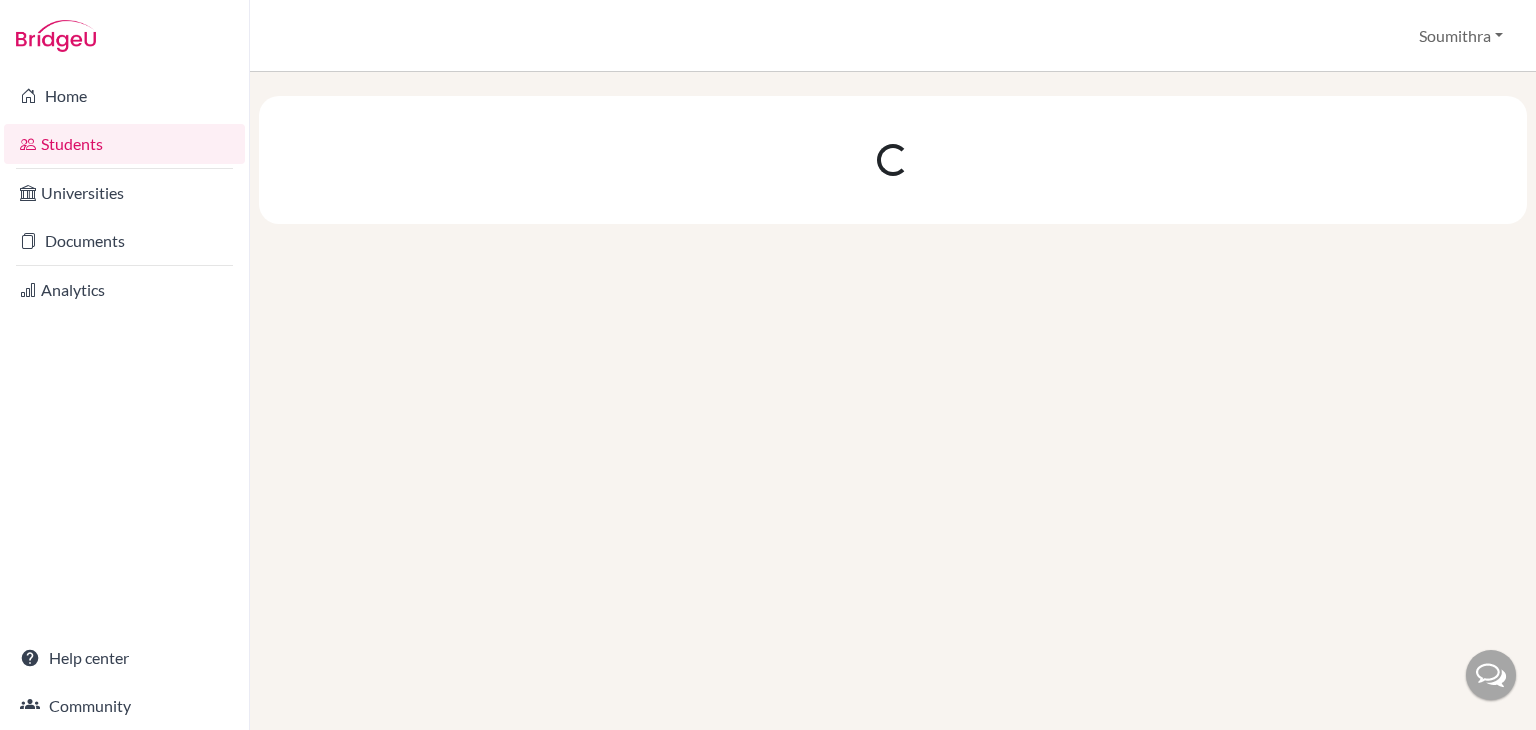 scroll, scrollTop: 0, scrollLeft: 0, axis: both 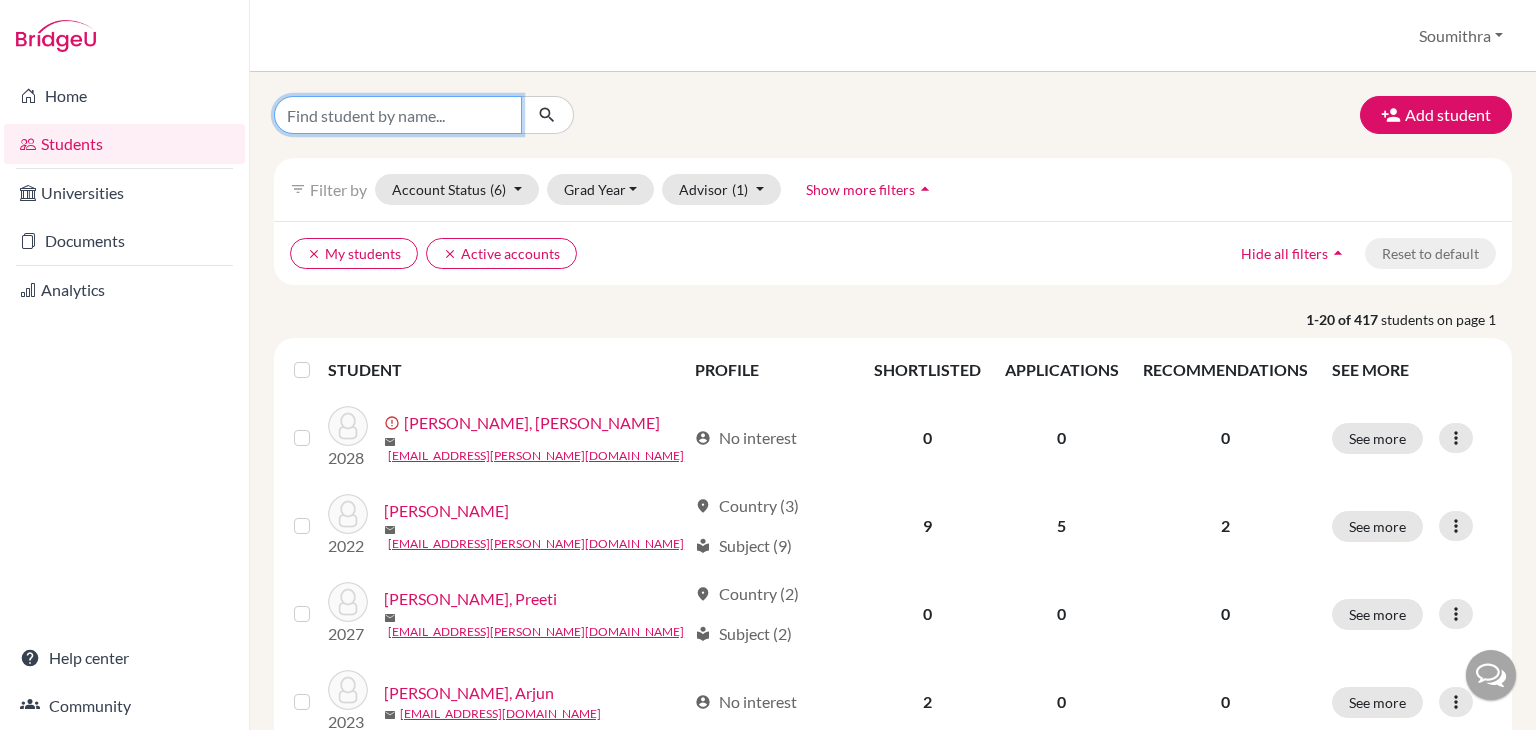 click at bounding box center [398, 115] 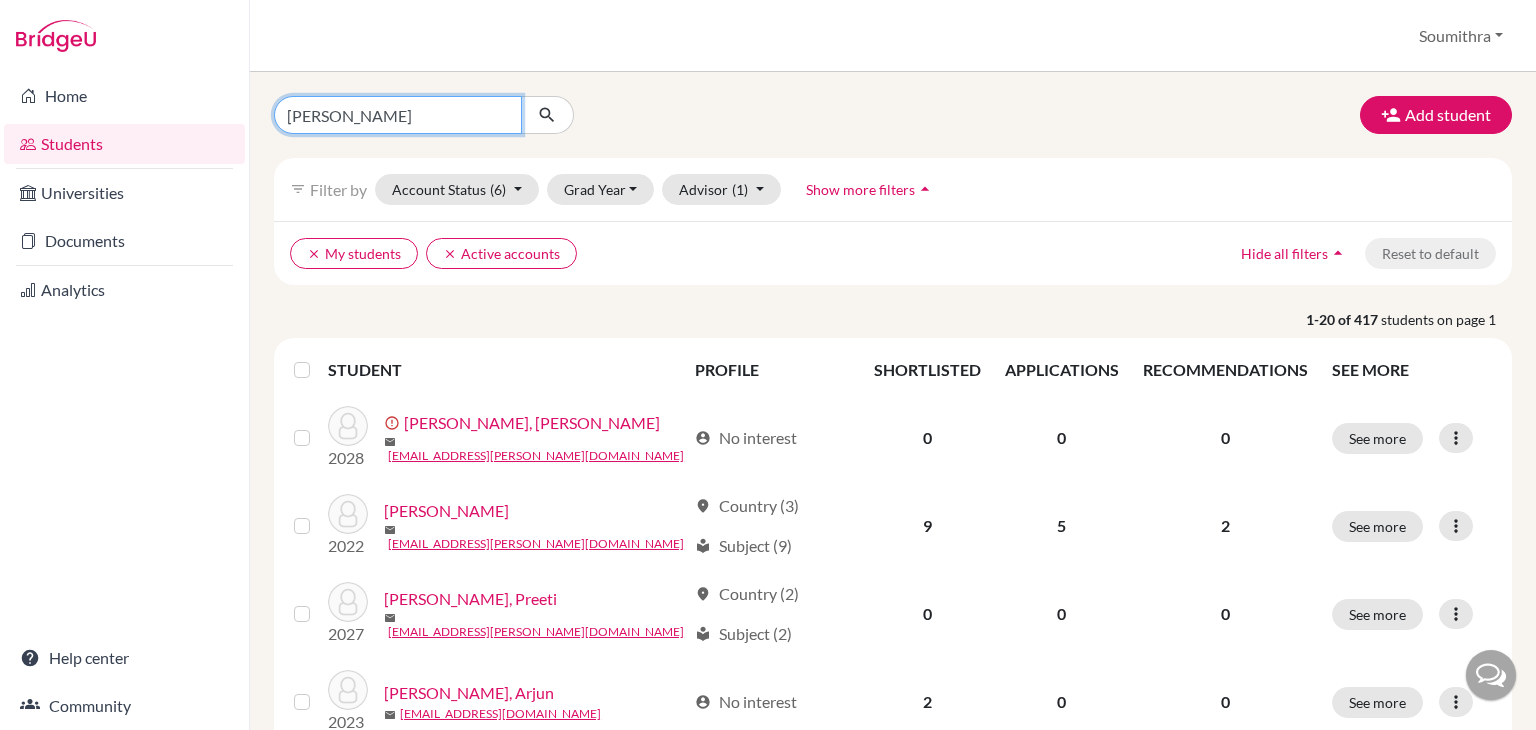 type on "riya" 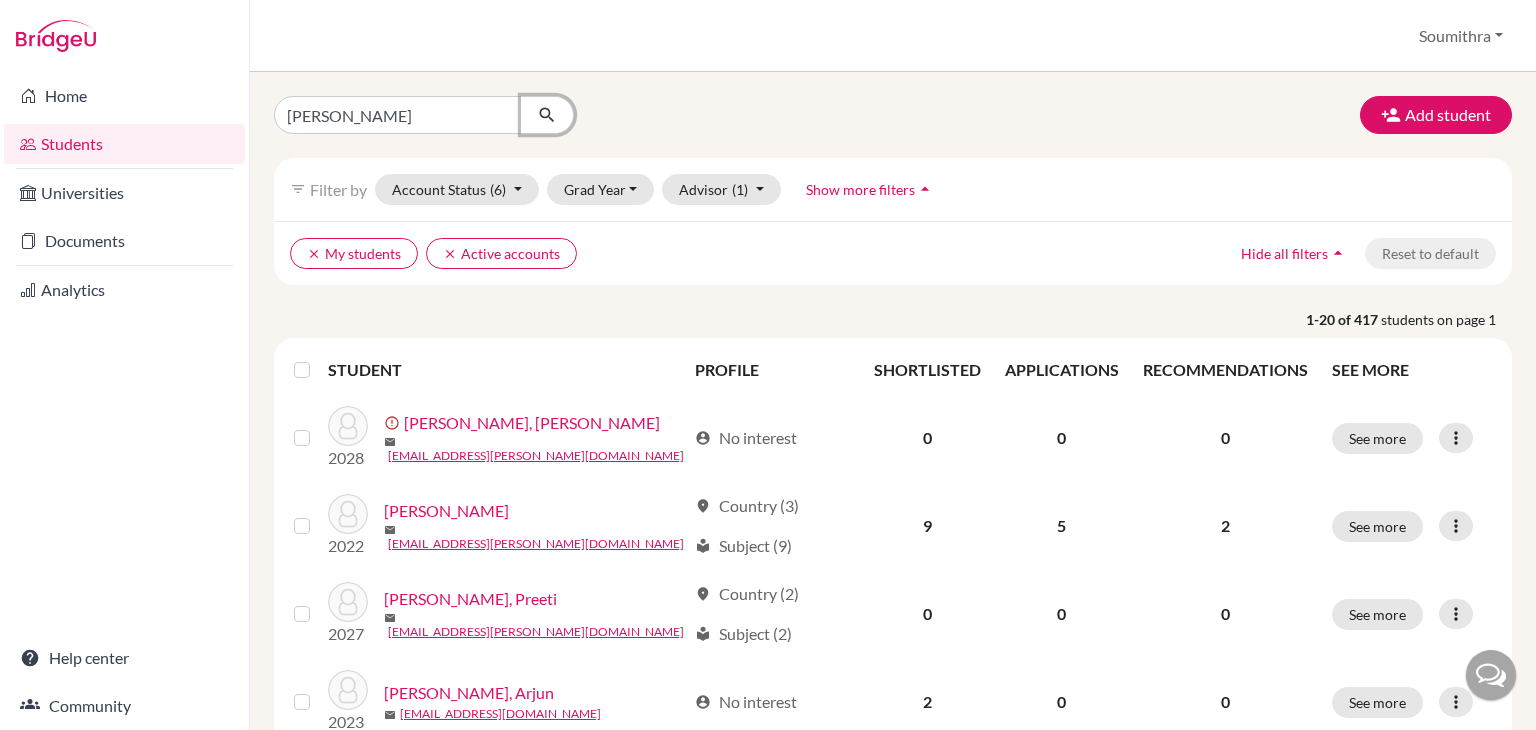 click at bounding box center (547, 115) 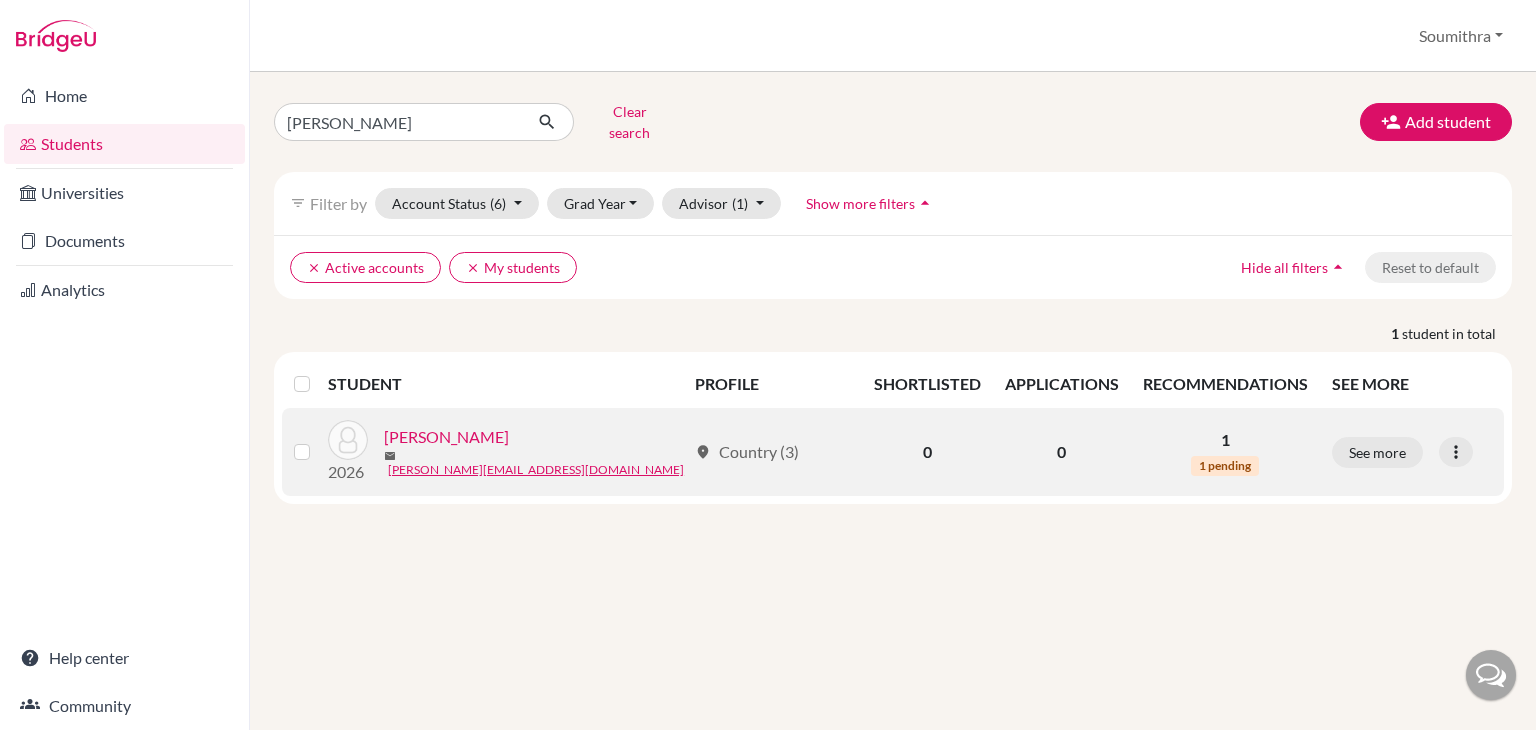 click on "[PERSON_NAME]" at bounding box center [446, 437] 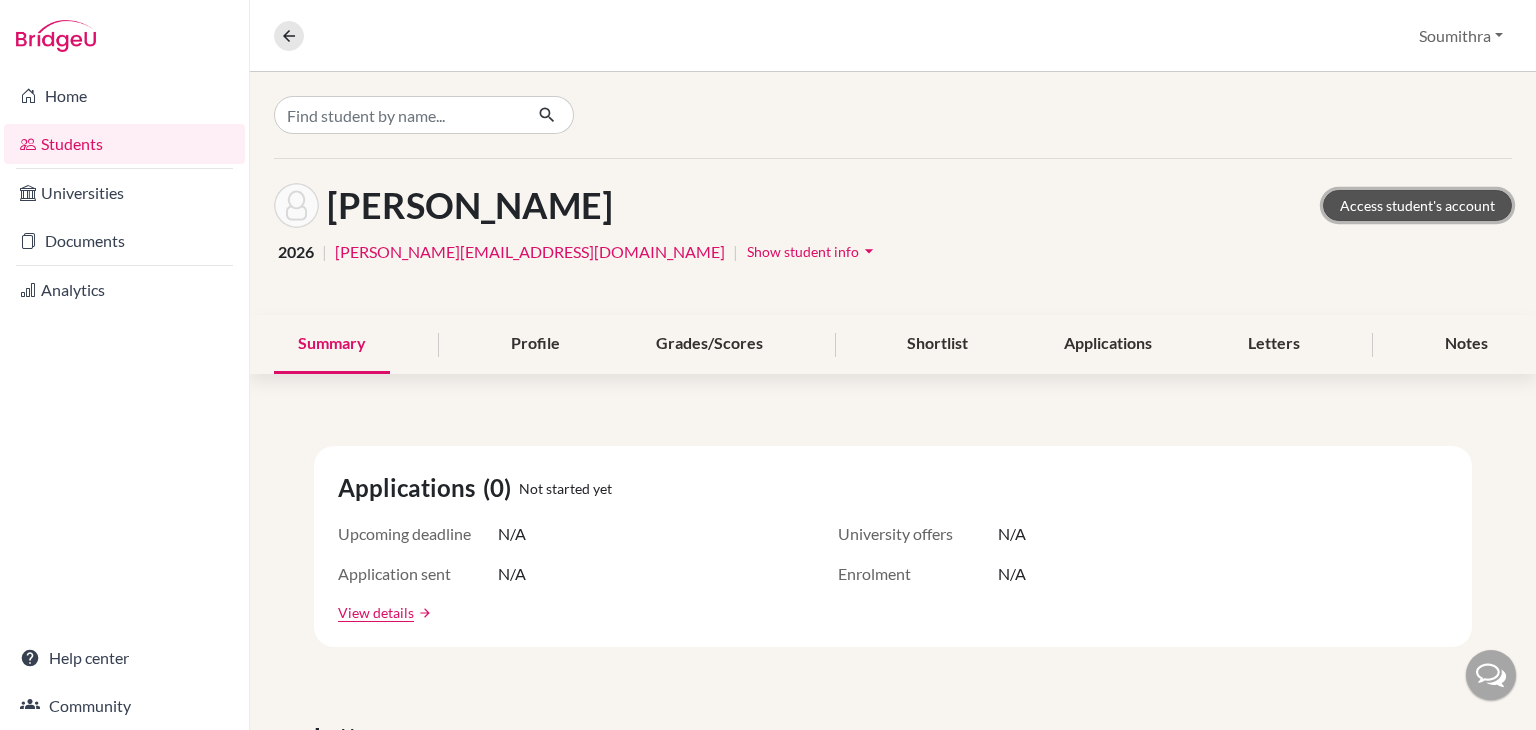 click on "Access student's account" at bounding box center [1417, 205] 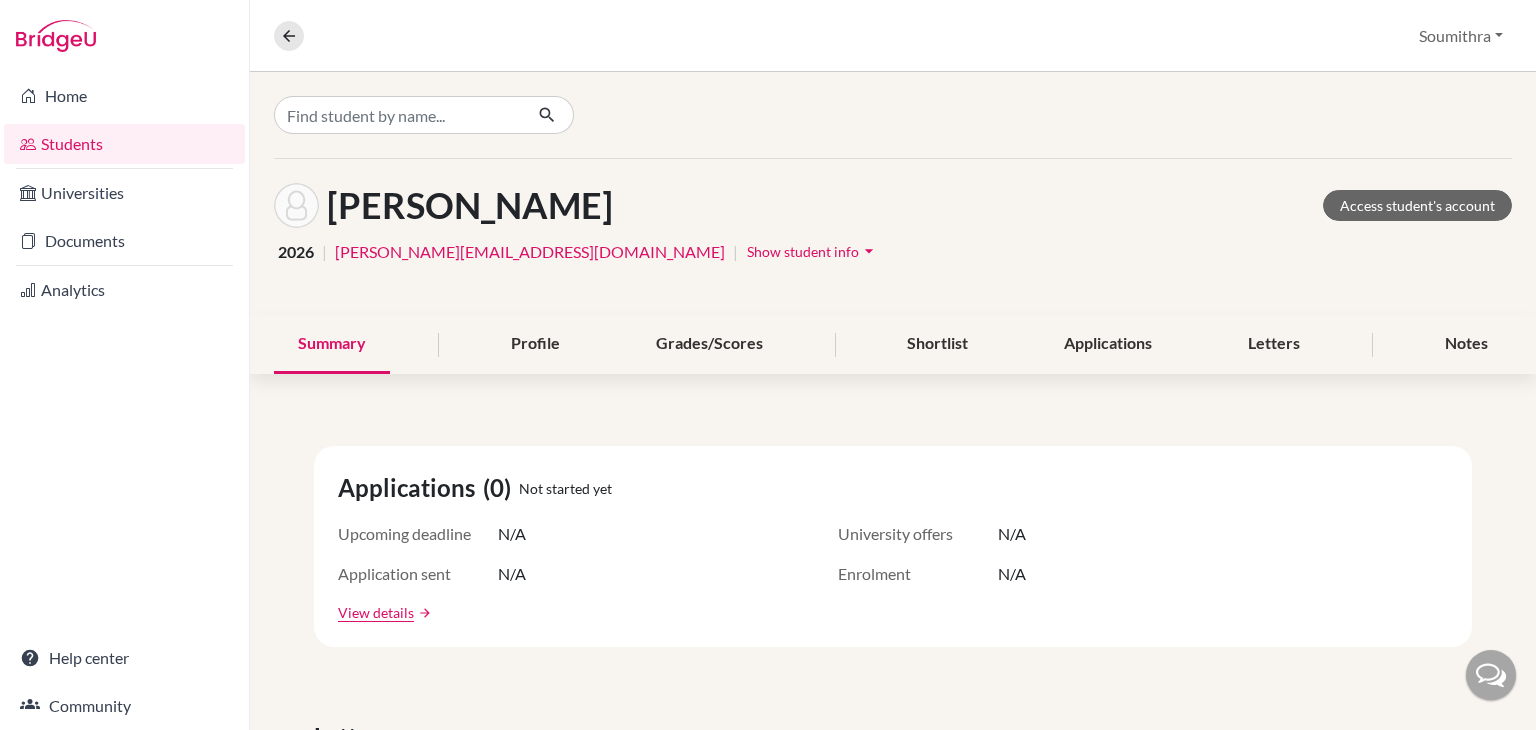 scroll, scrollTop: 0, scrollLeft: 0, axis: both 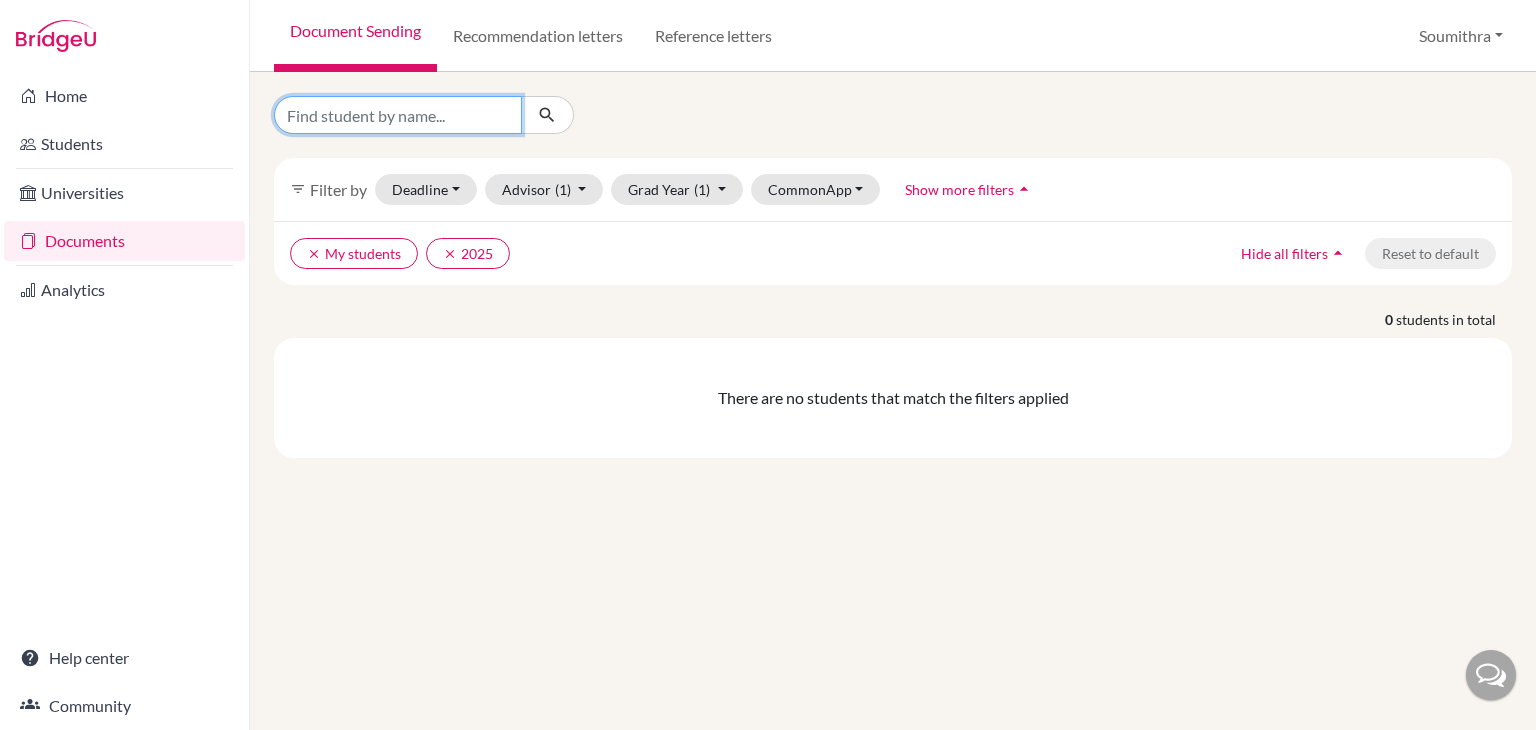 click at bounding box center [398, 115] 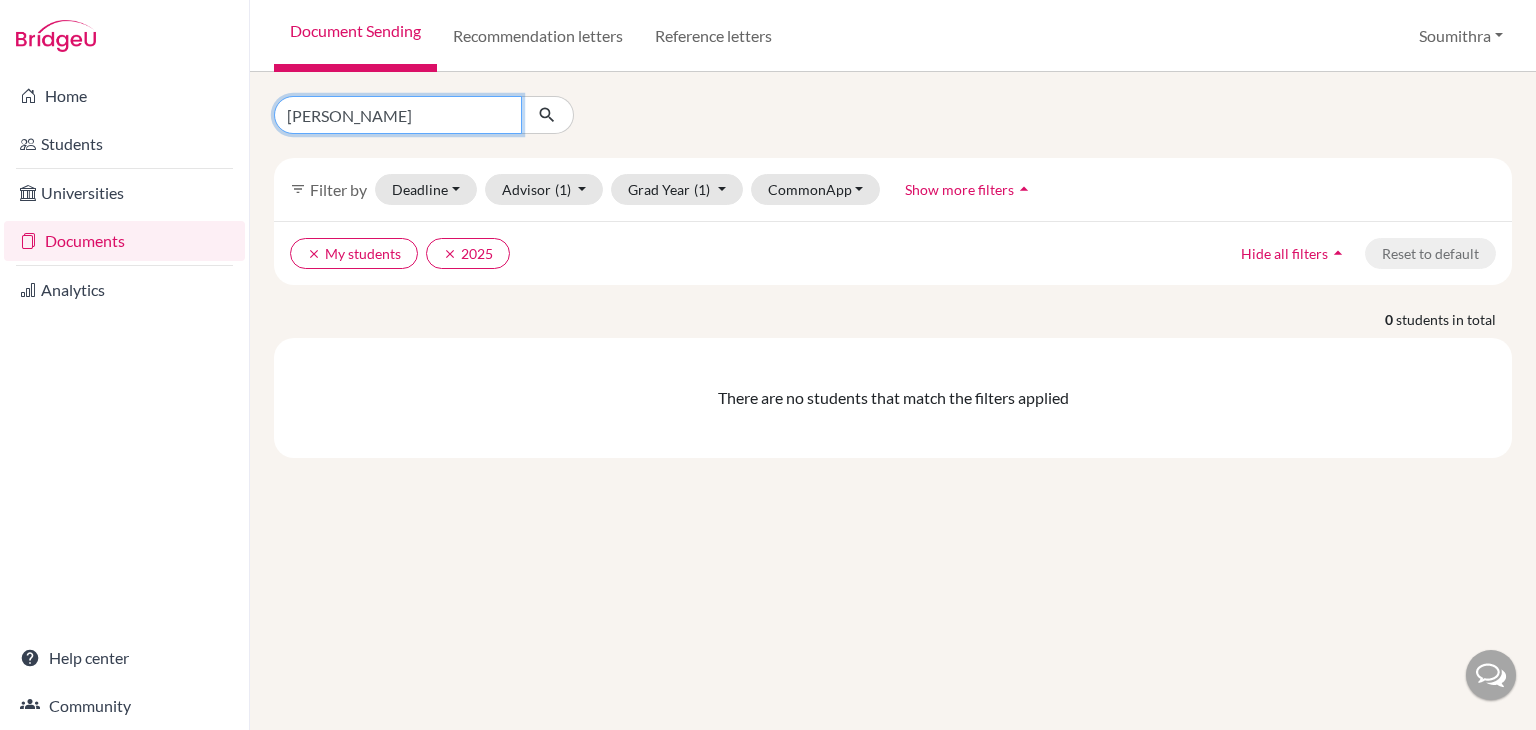 type on "[PERSON_NAME]" 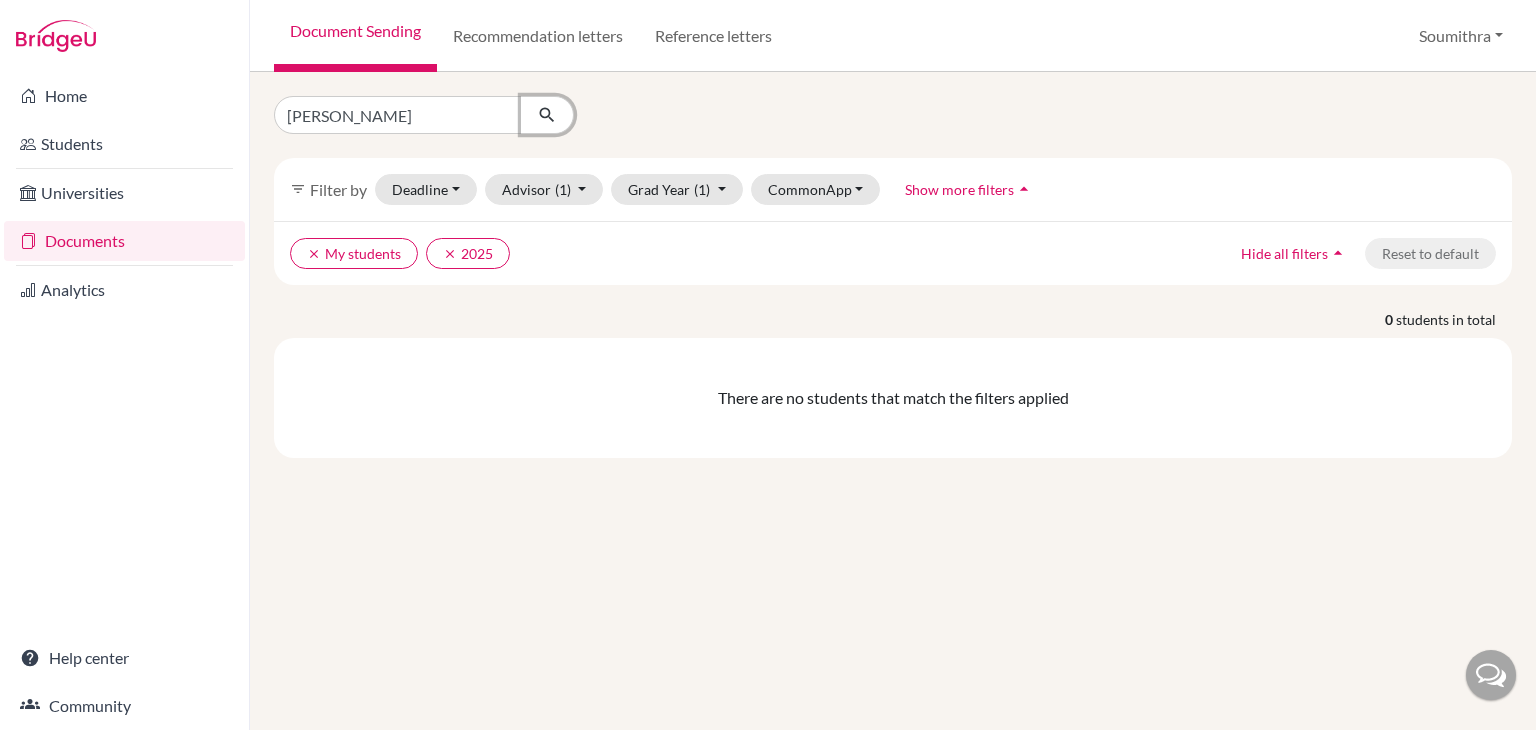 click at bounding box center (547, 115) 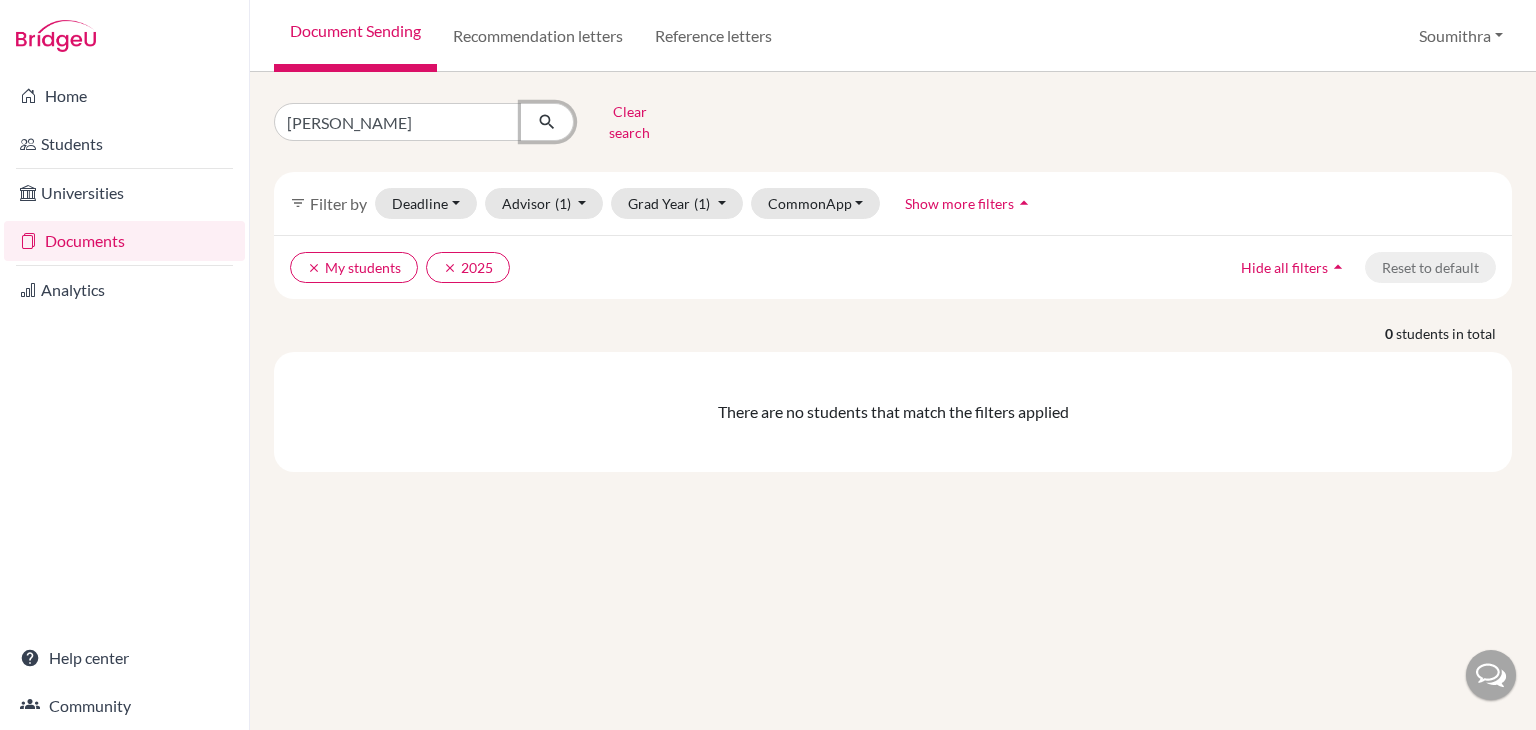 click at bounding box center [547, 122] 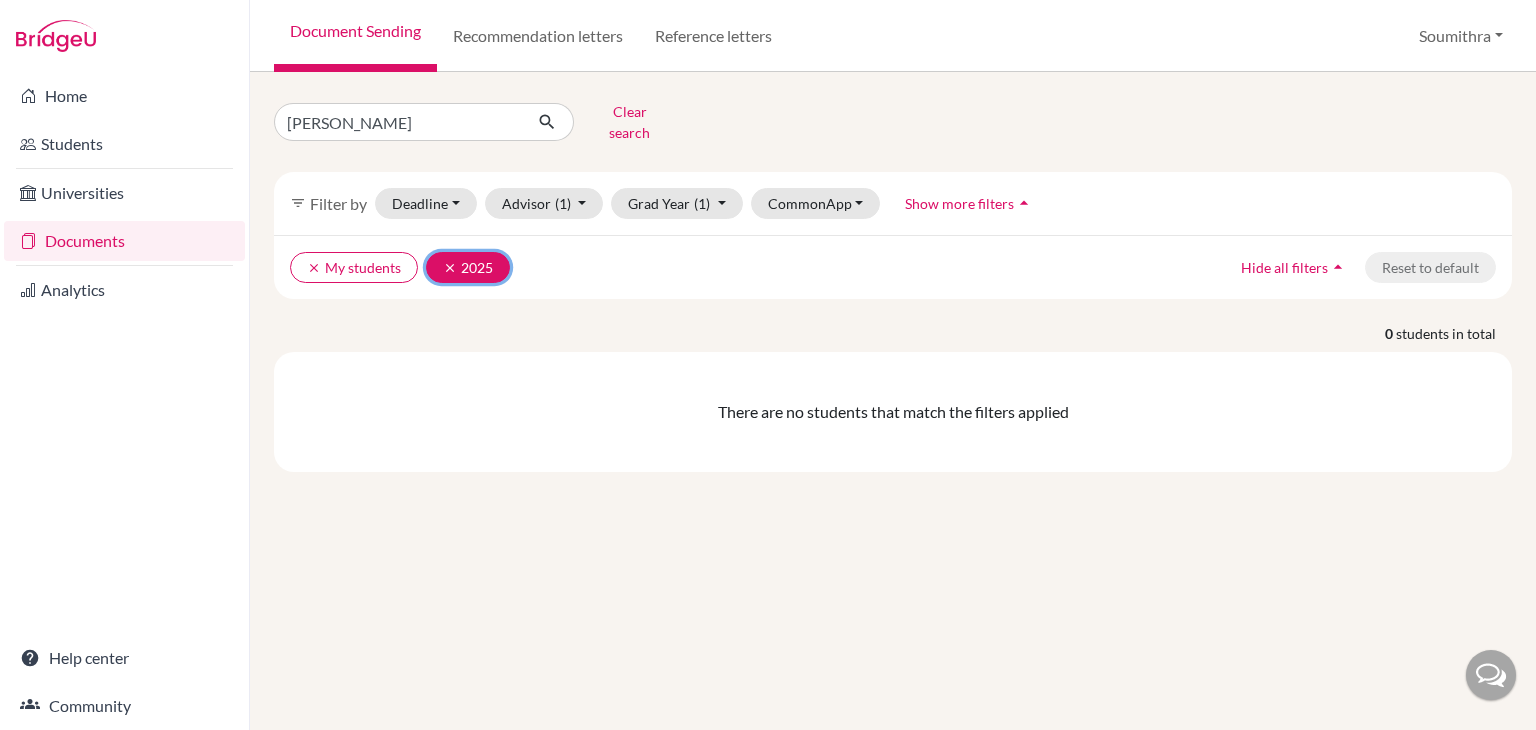 click on "clear" at bounding box center (450, 268) 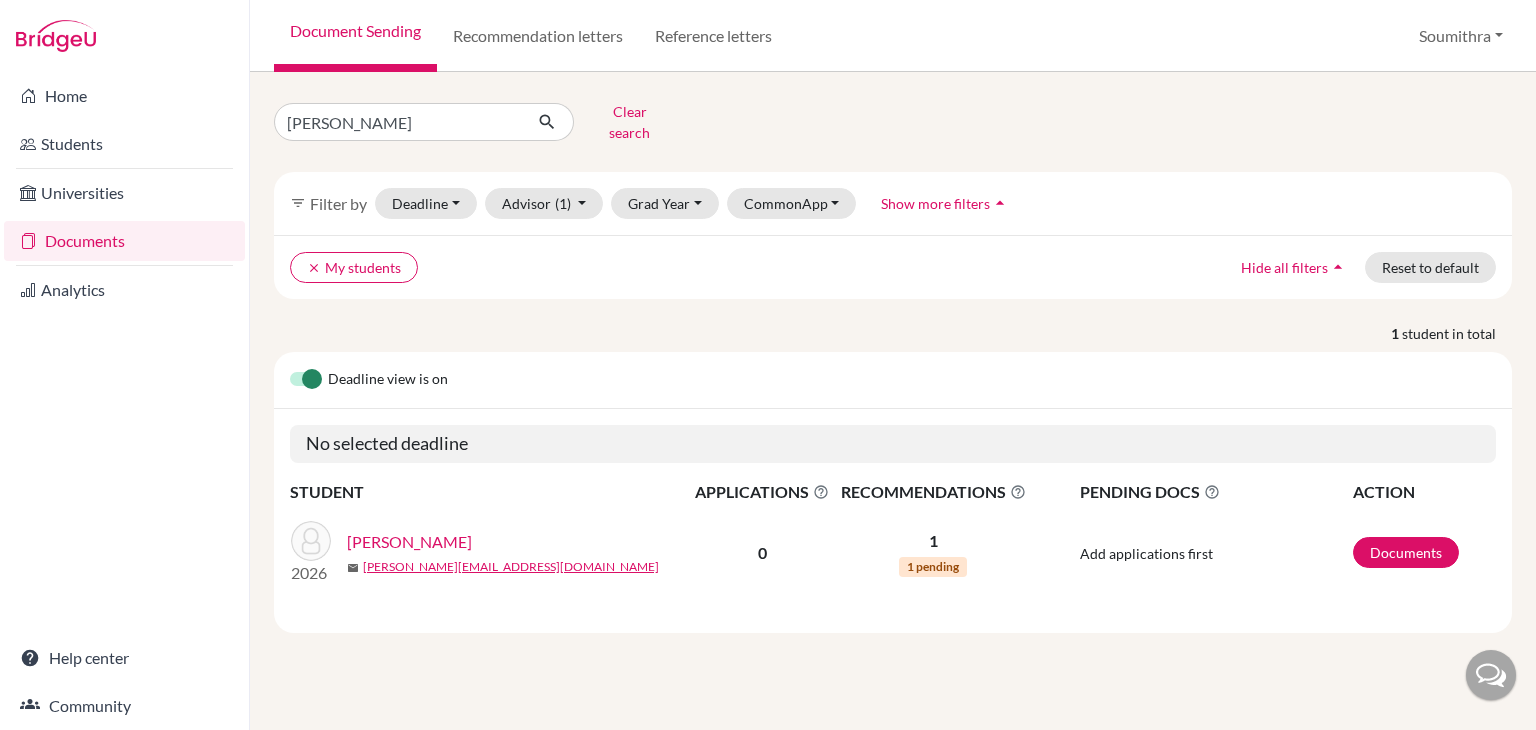 click on "[PERSON_NAME]" at bounding box center [409, 542] 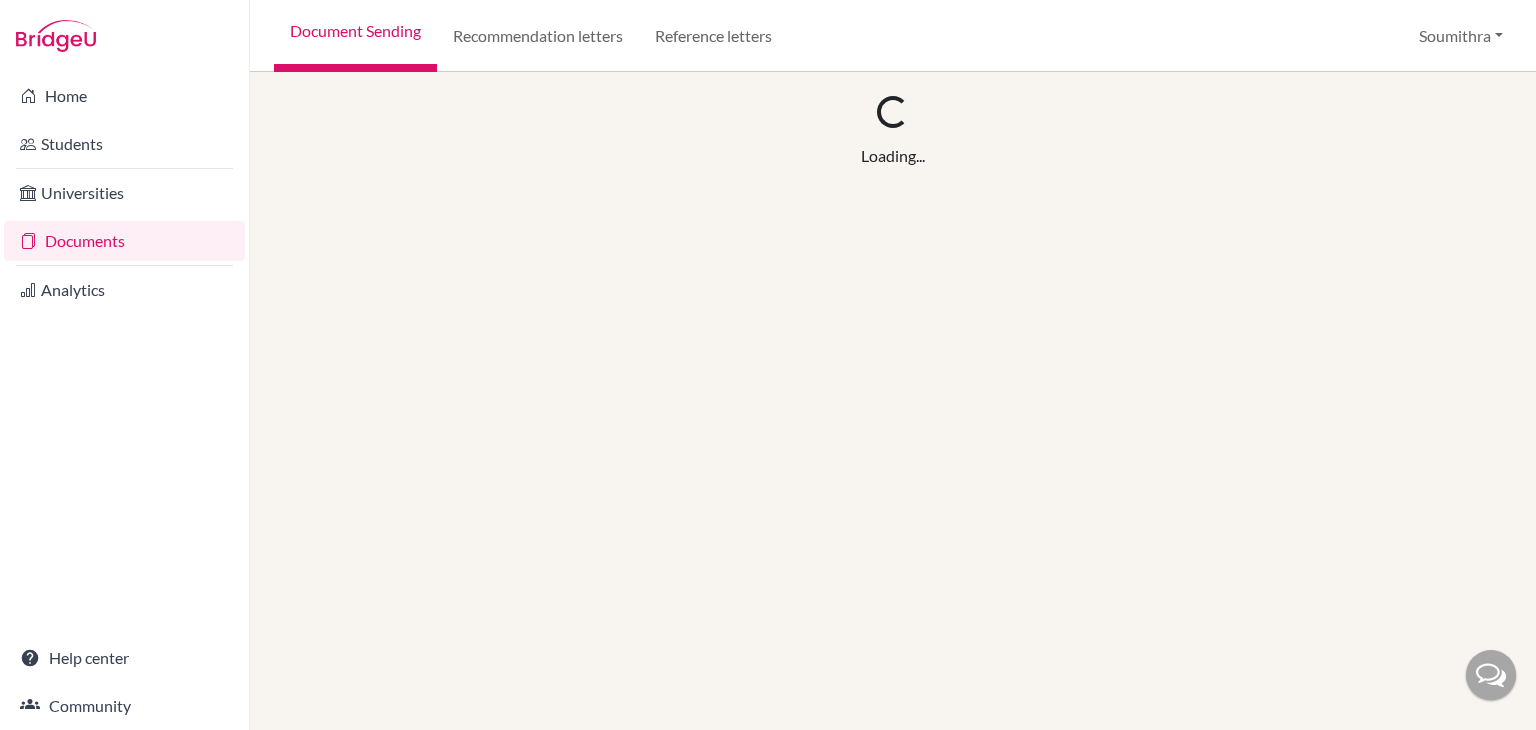 scroll, scrollTop: 0, scrollLeft: 0, axis: both 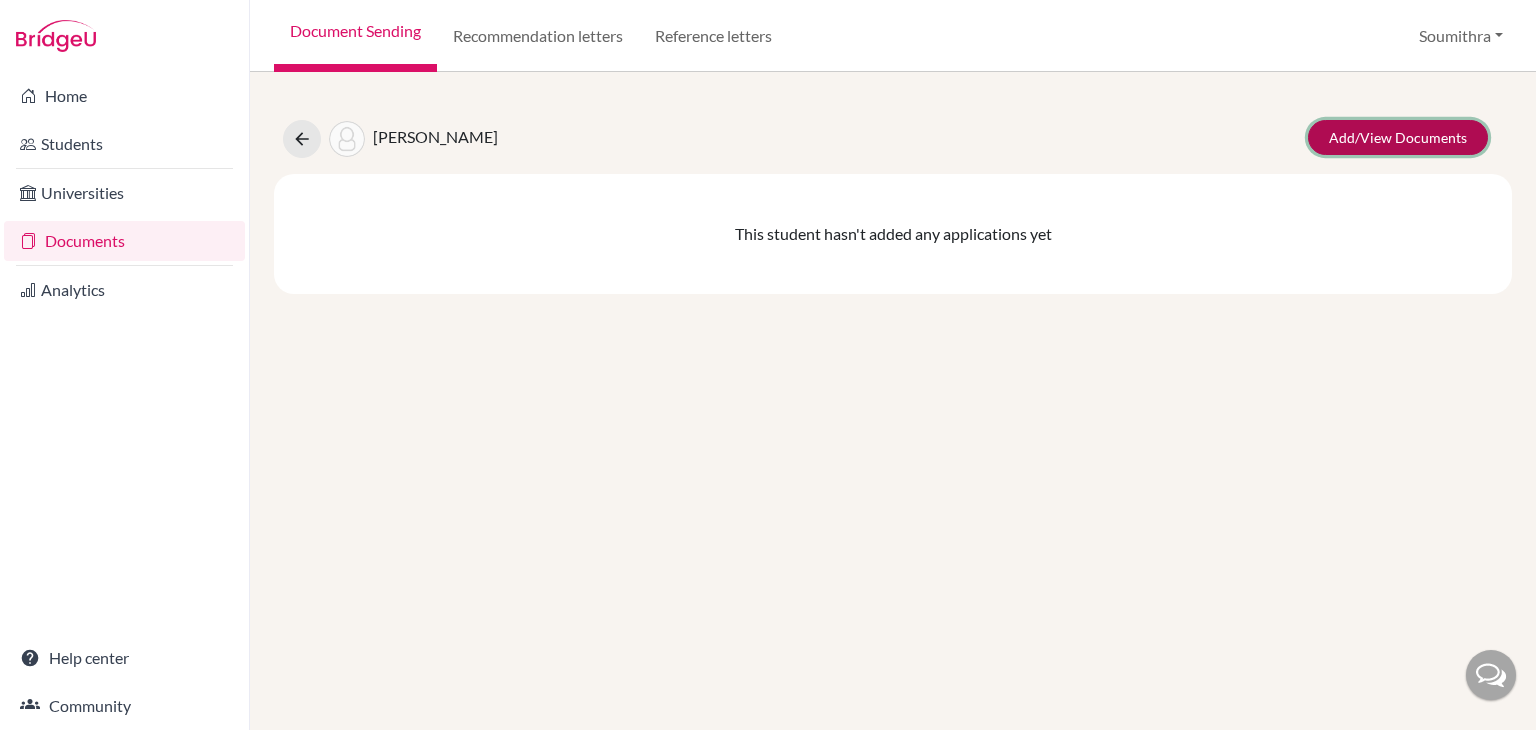 click on "Add/View Documents" at bounding box center [1398, 137] 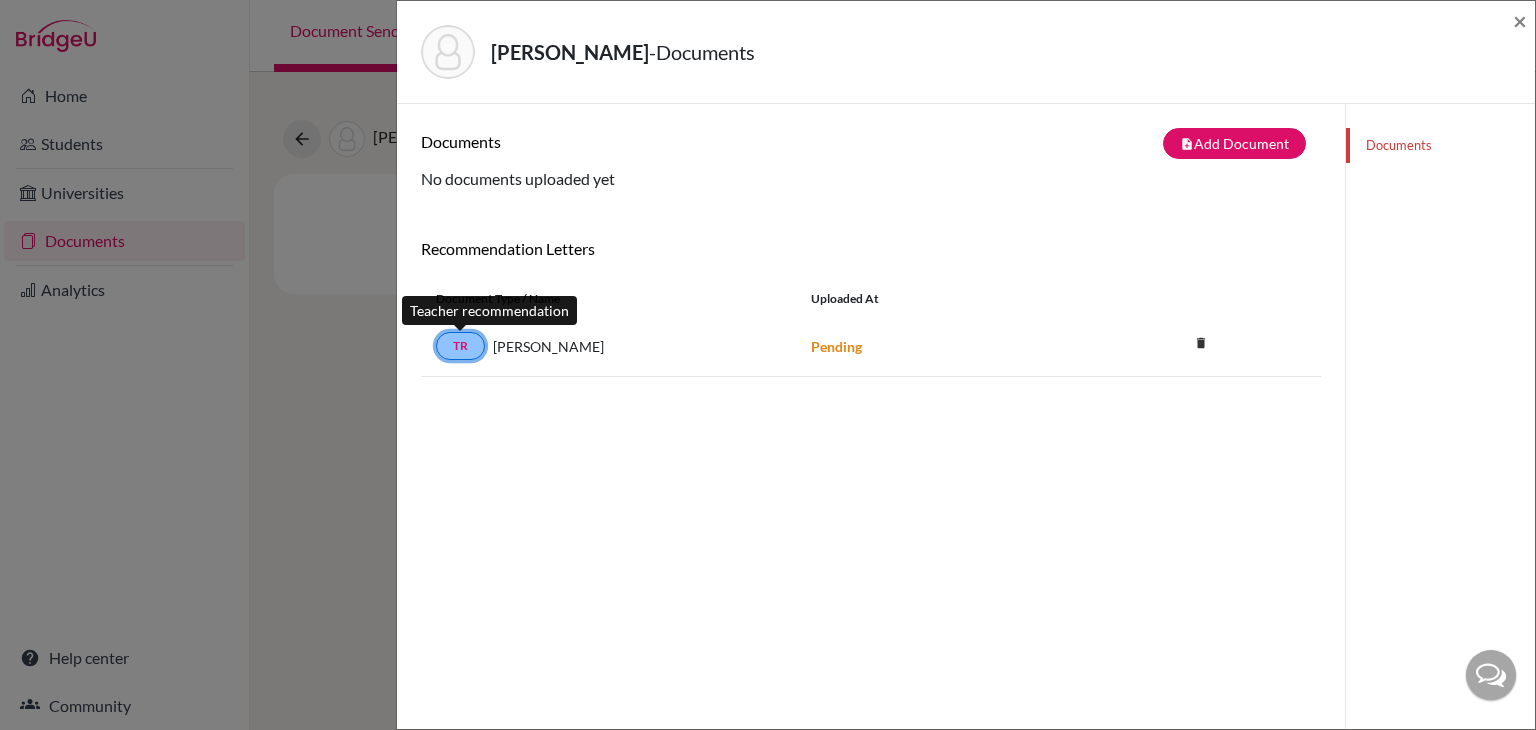 click on "TR" at bounding box center (460, 346) 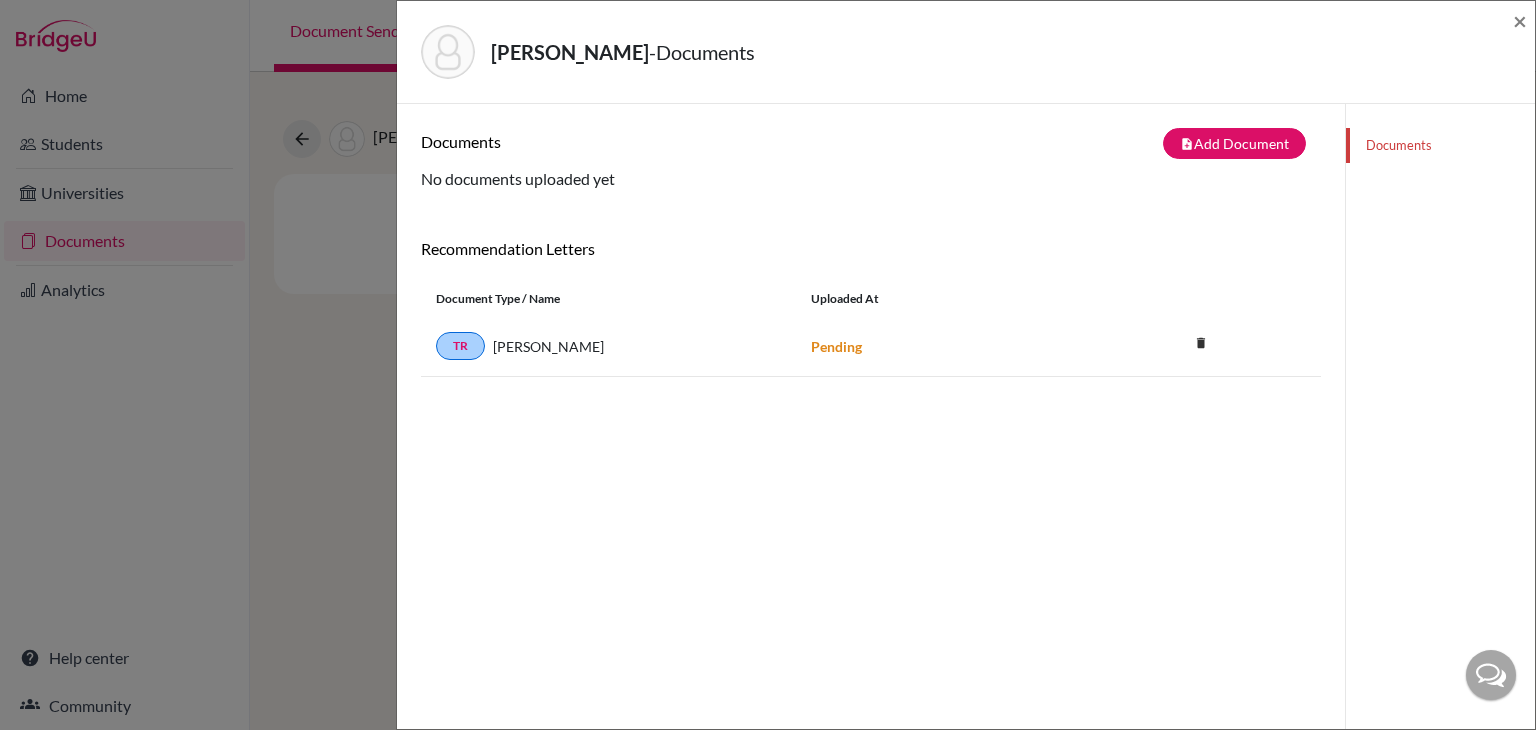 click on "Documents" 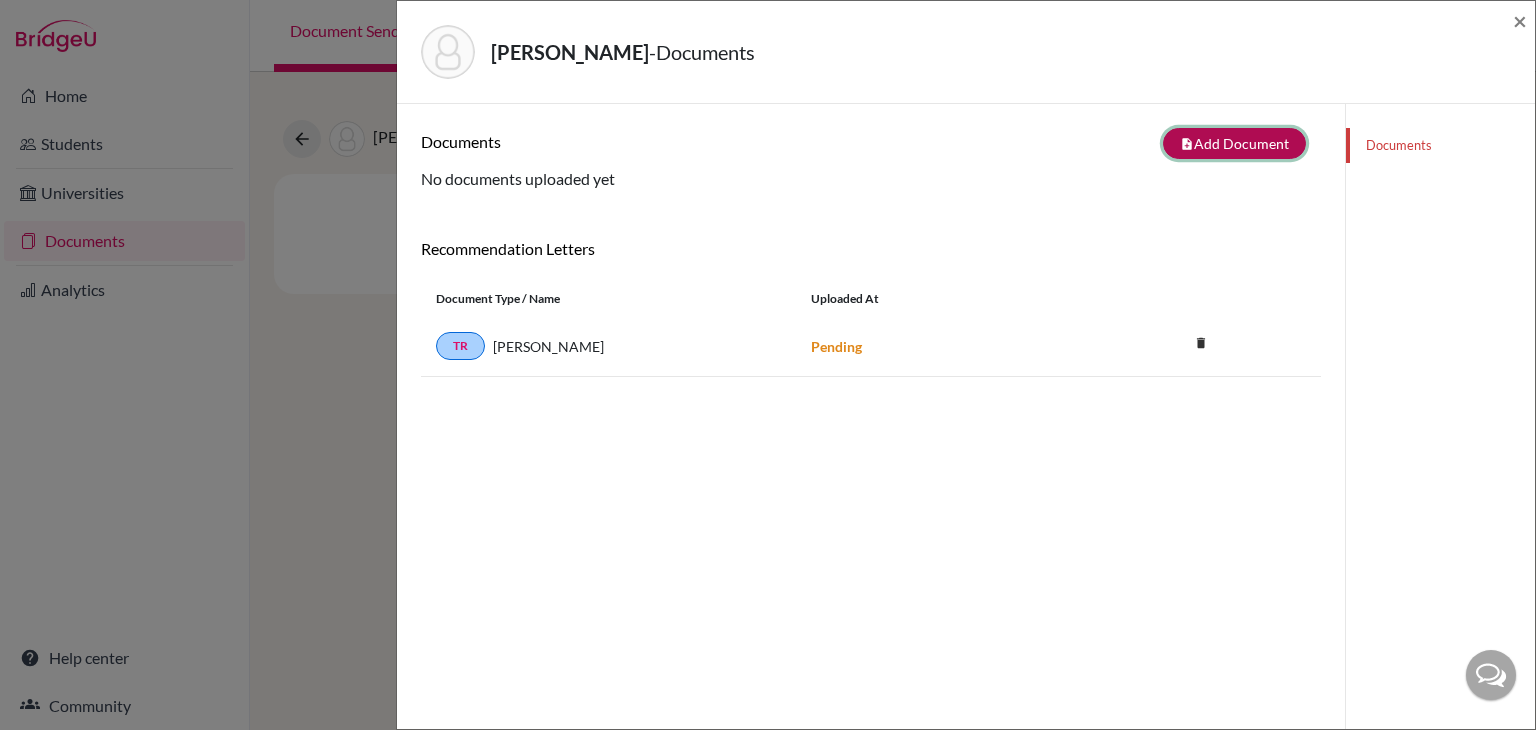 click on "note_add  Add Document" at bounding box center [1234, 143] 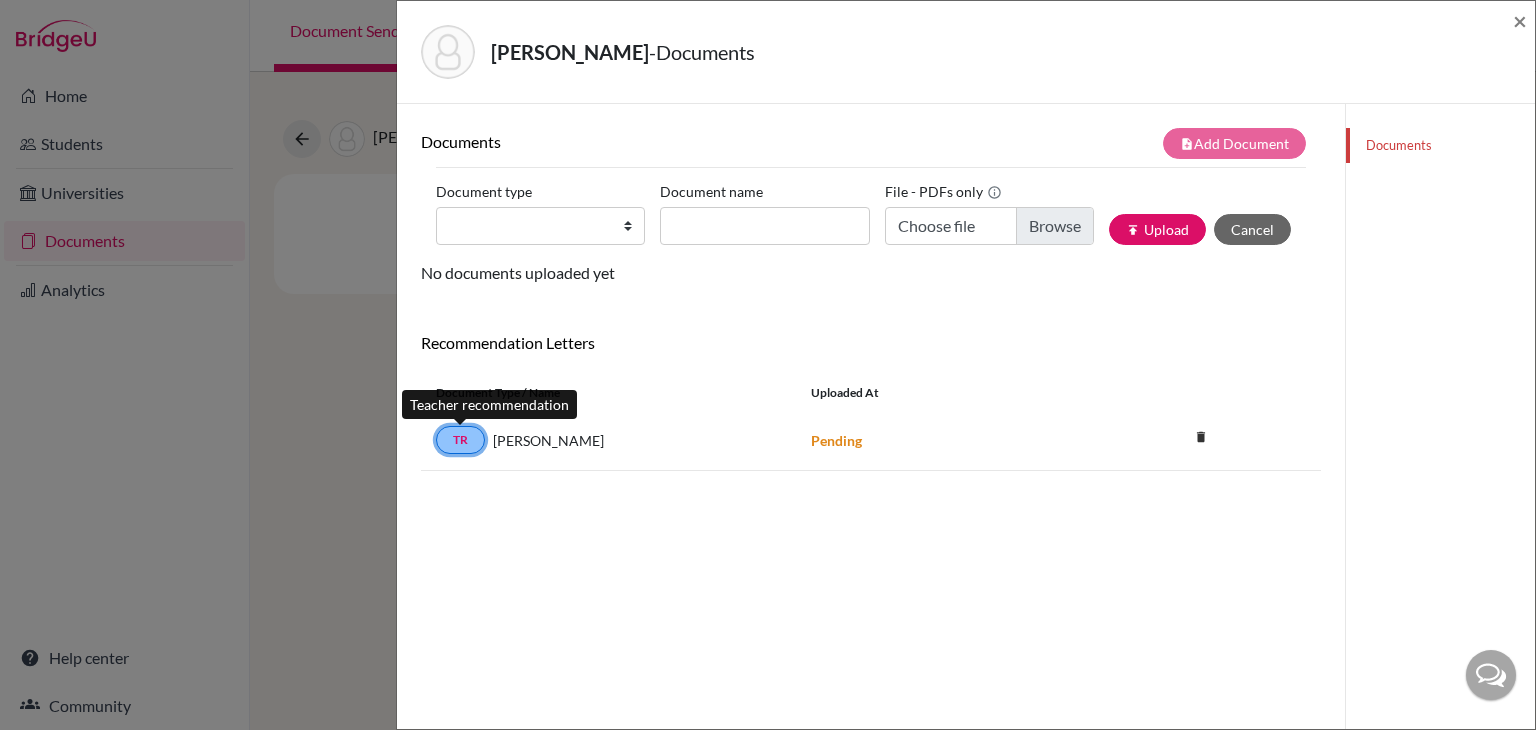 click on "TR" at bounding box center [460, 440] 